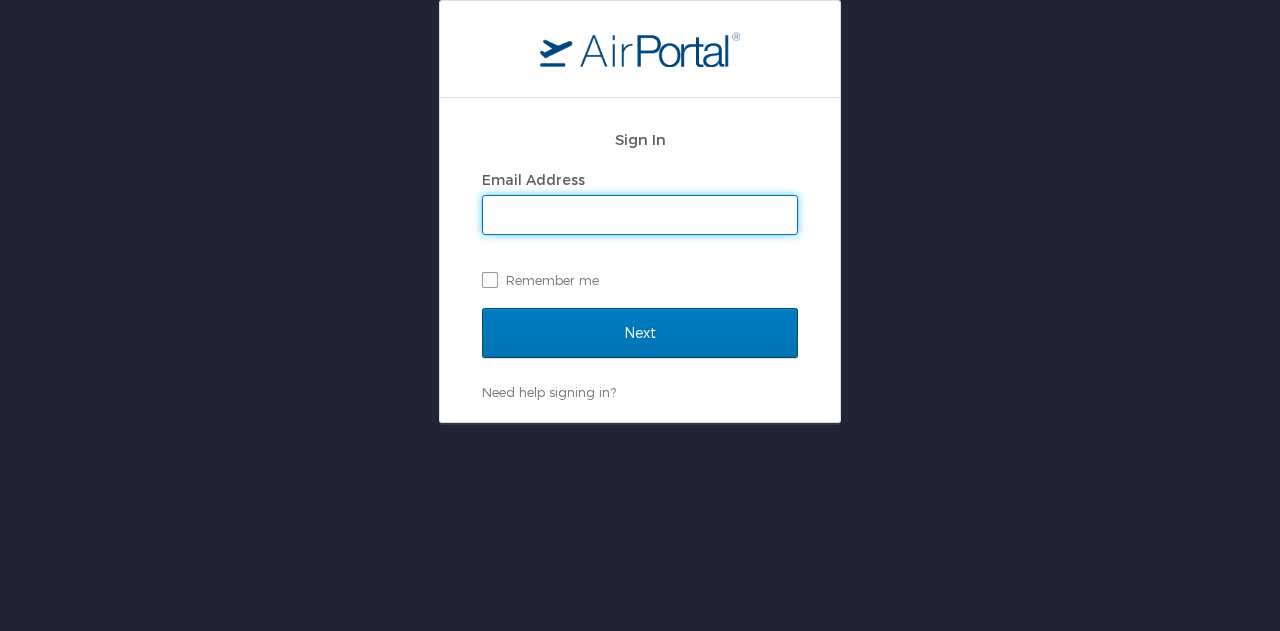 scroll, scrollTop: 0, scrollLeft: 0, axis: both 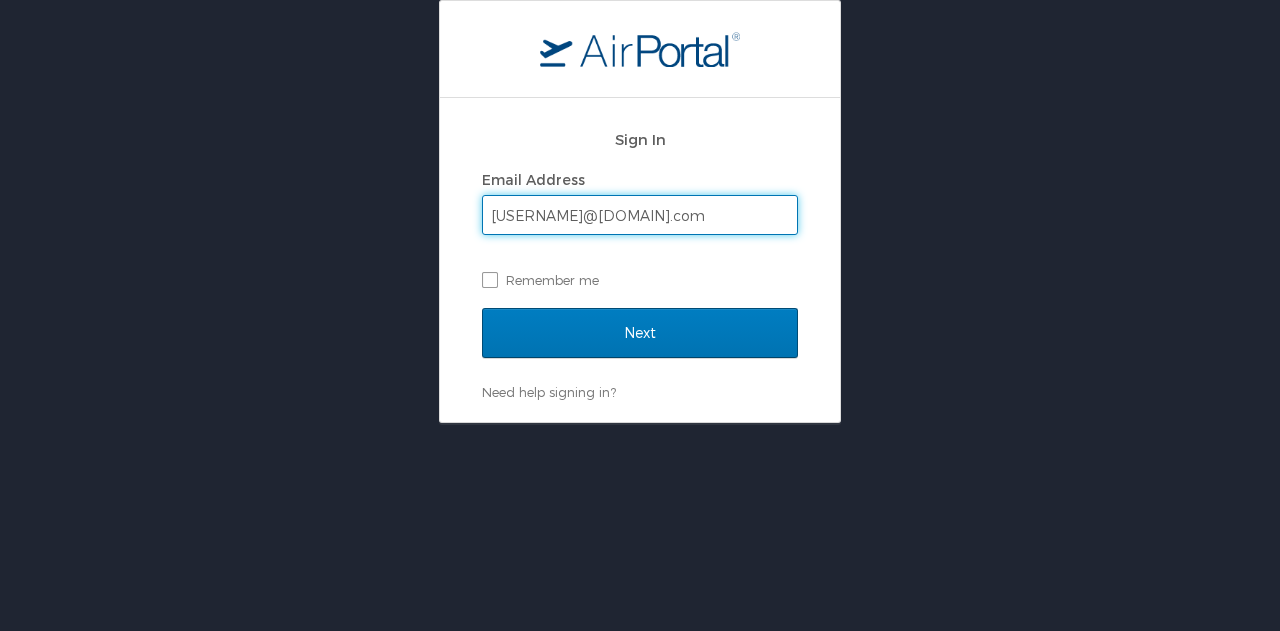 type on "[USERNAME]@[DOMAIN].com" 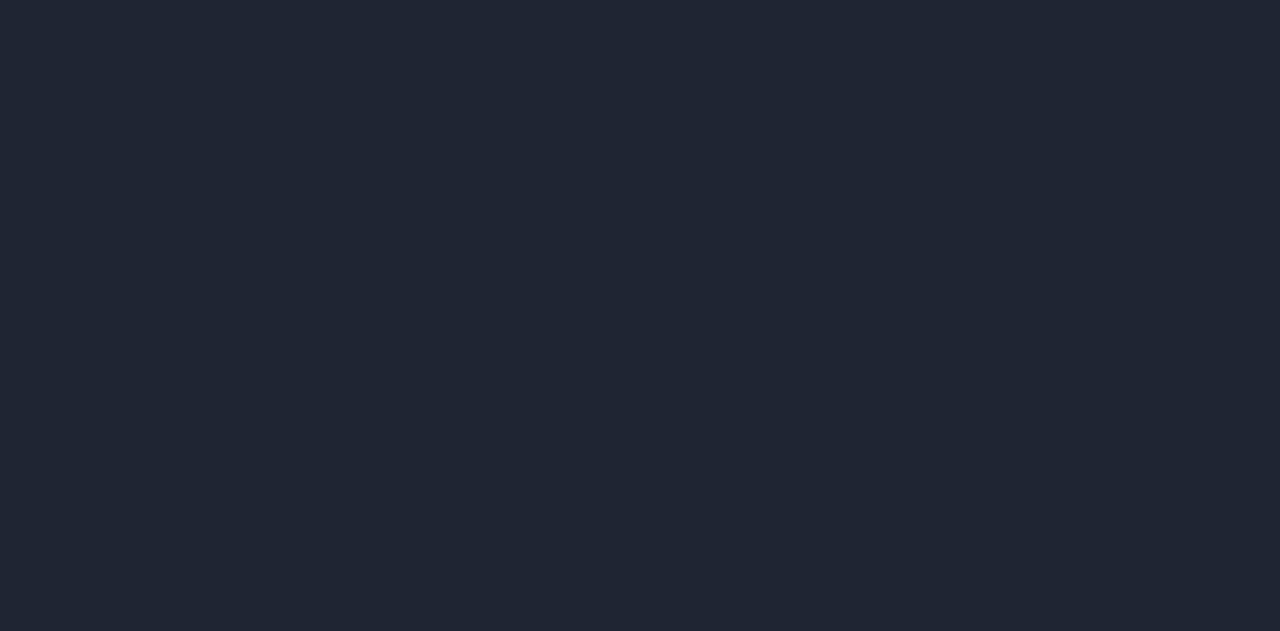 scroll, scrollTop: 0, scrollLeft: 0, axis: both 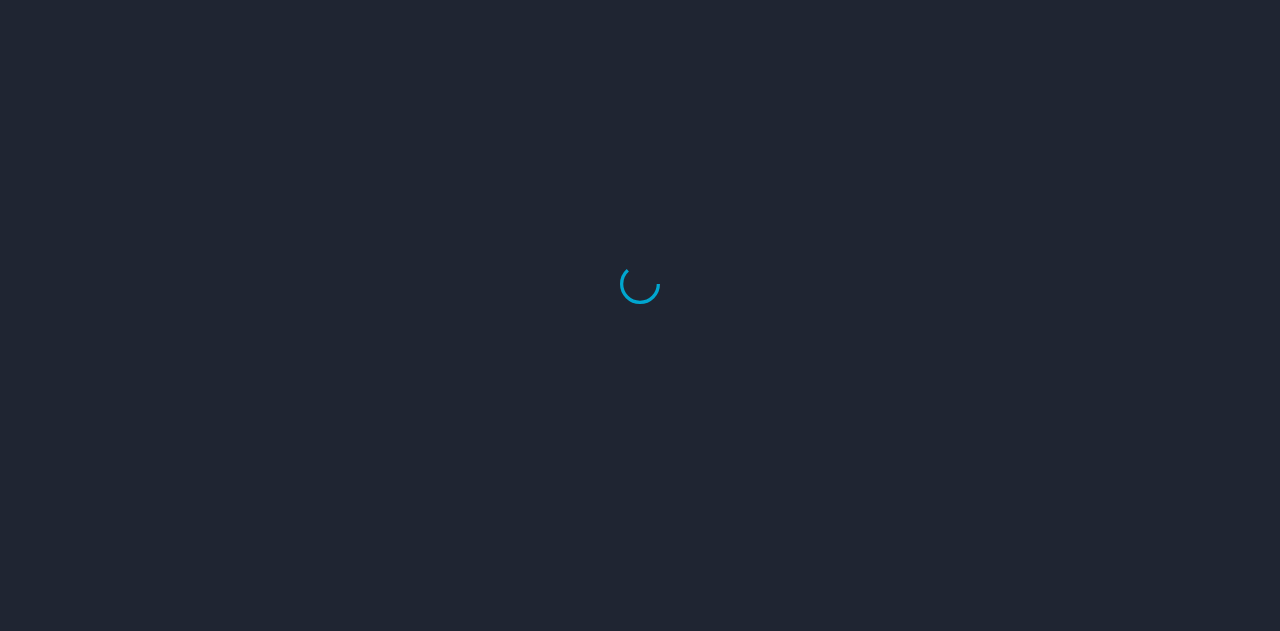 select on "US" 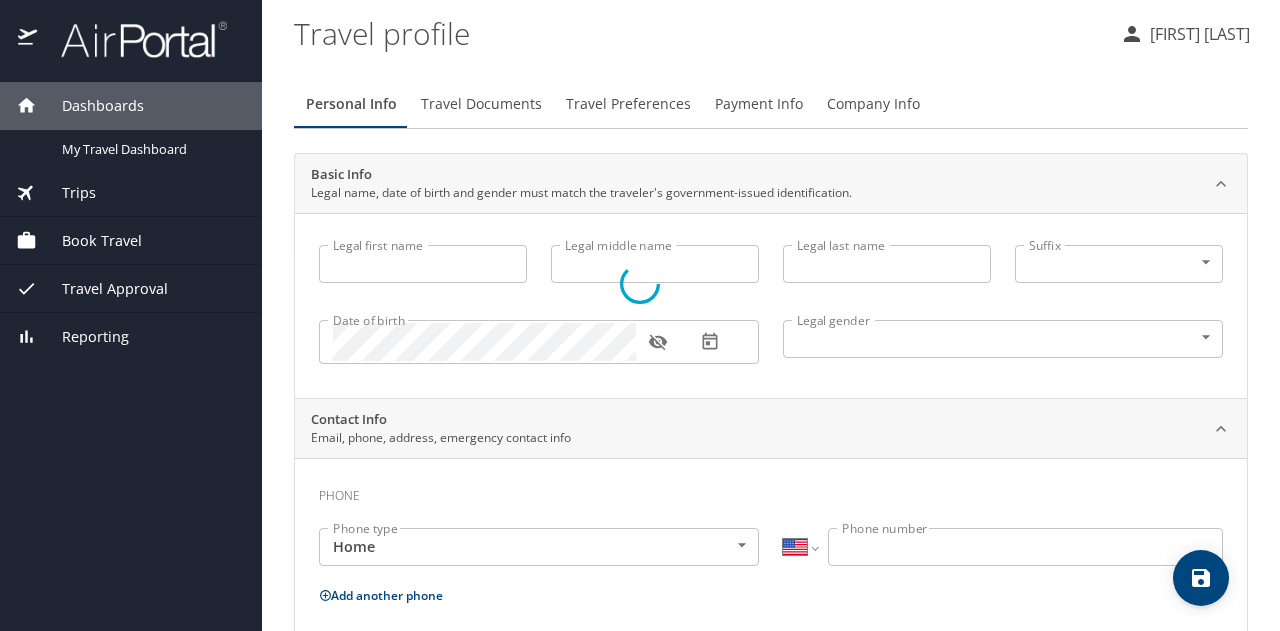 type on "Anthony" 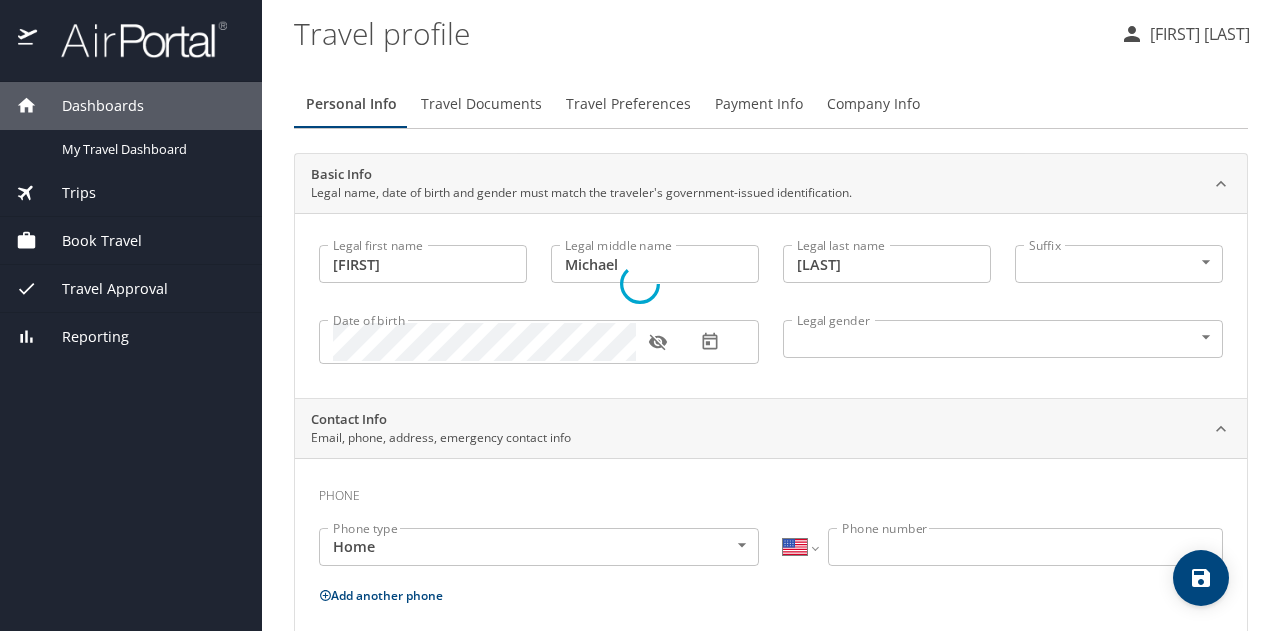 select on "US" 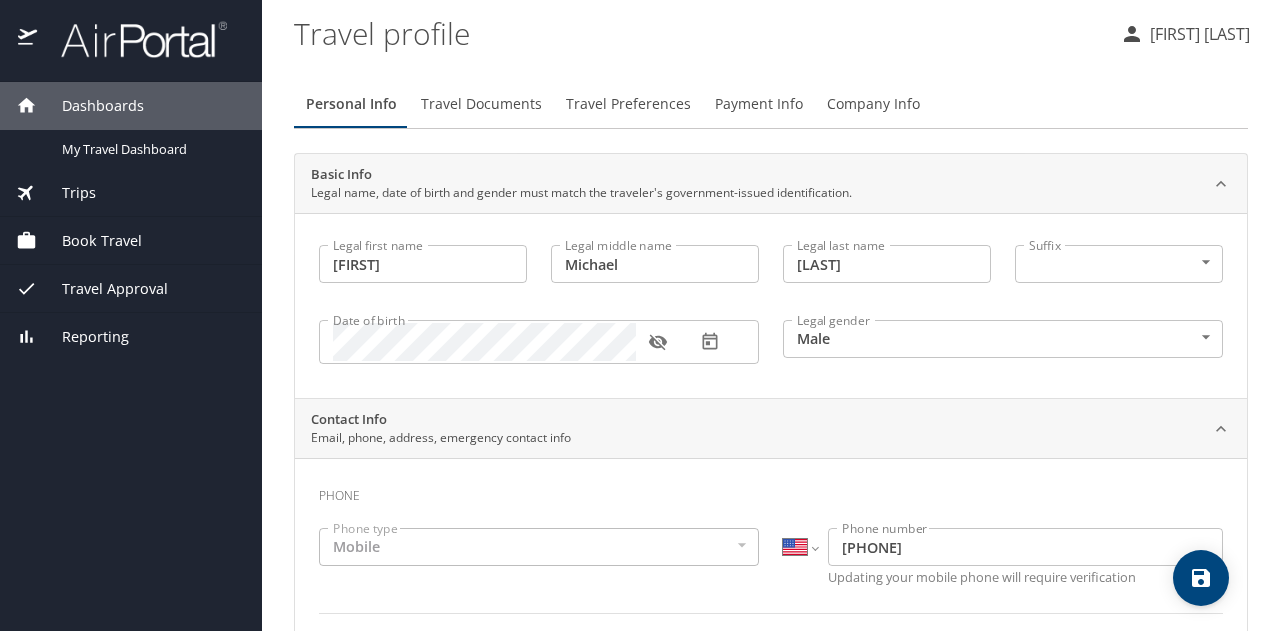 click on "Trips" at bounding box center (66, 193) 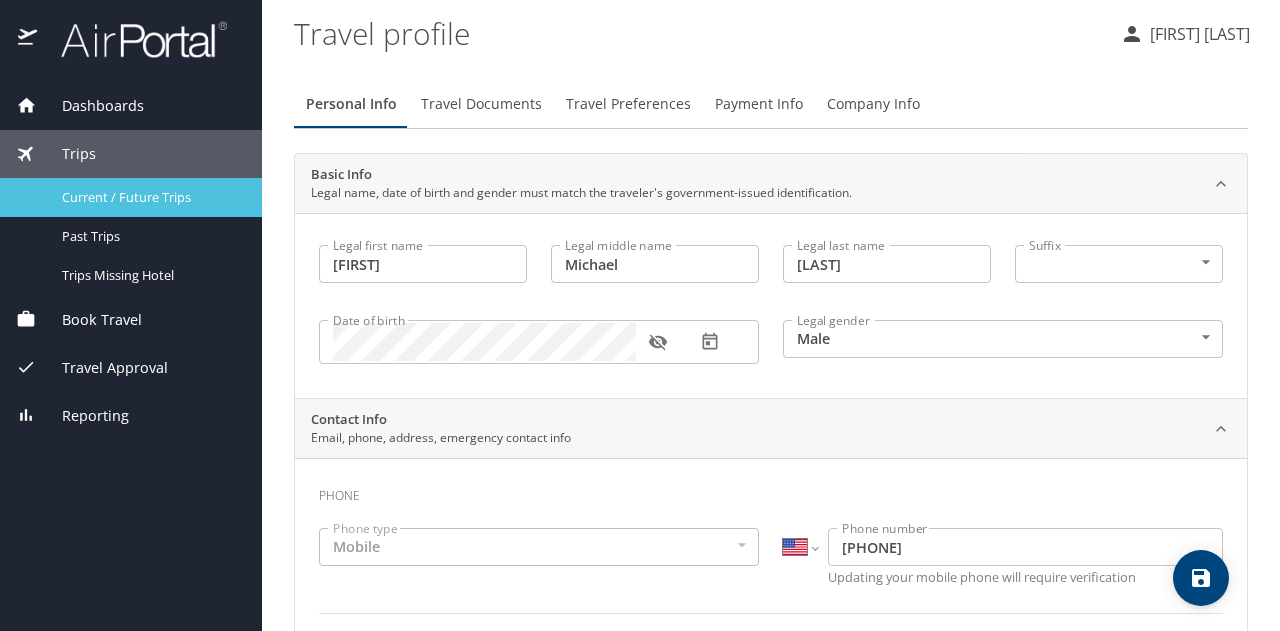 click on "Current / Future Trips" at bounding box center [150, 197] 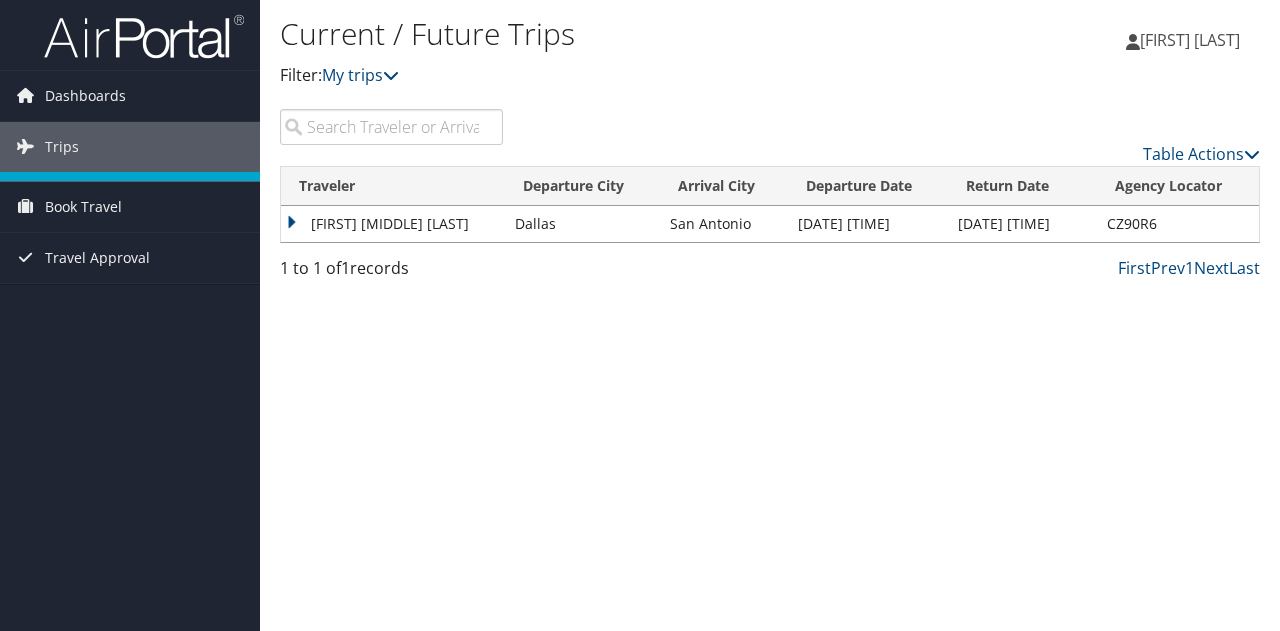 scroll, scrollTop: 0, scrollLeft: 0, axis: both 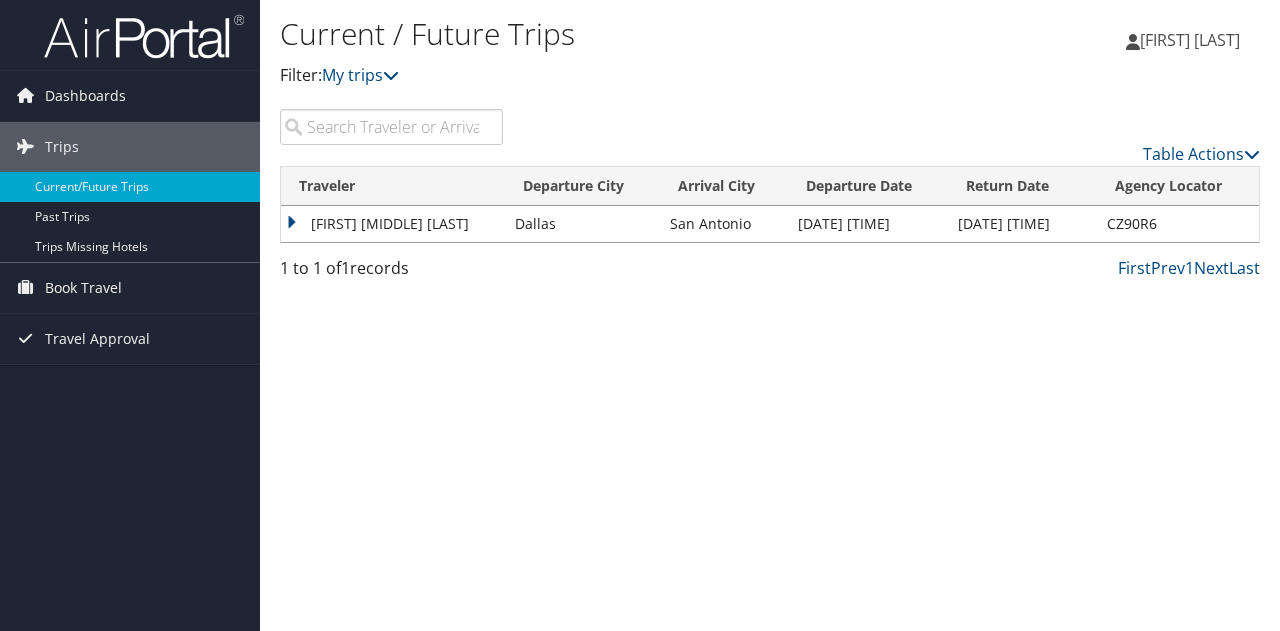 click on "ANTHONY MICHAEL HURTADO" at bounding box center (393, 224) 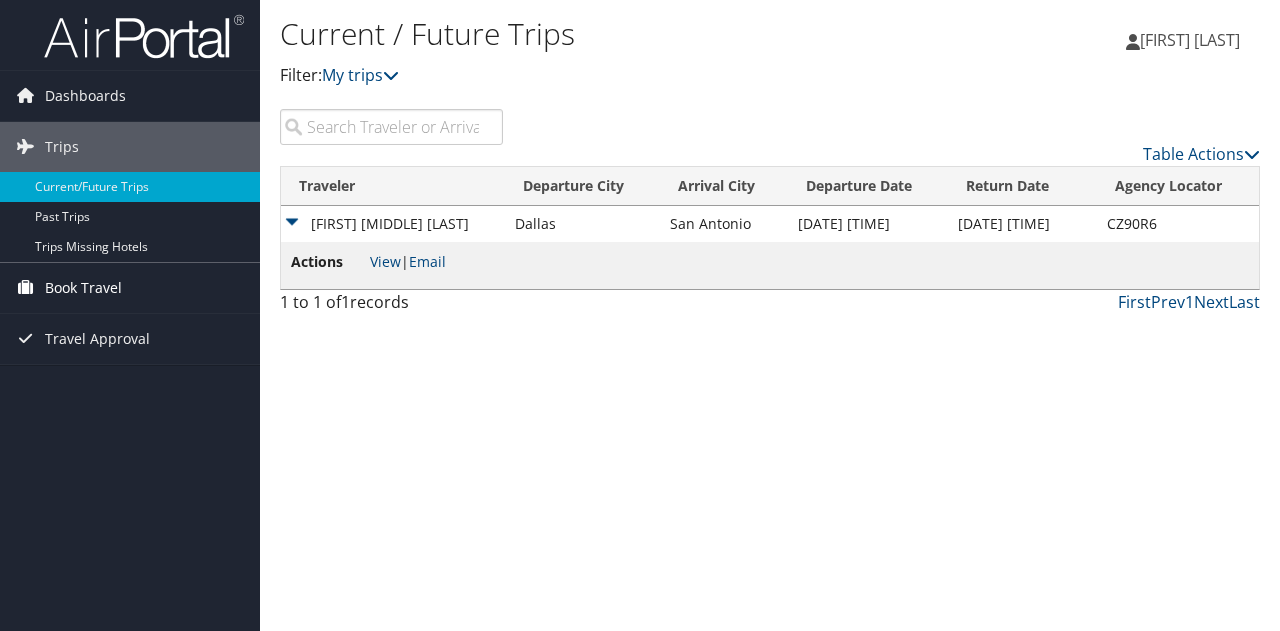 click on "Book Travel" at bounding box center [83, 288] 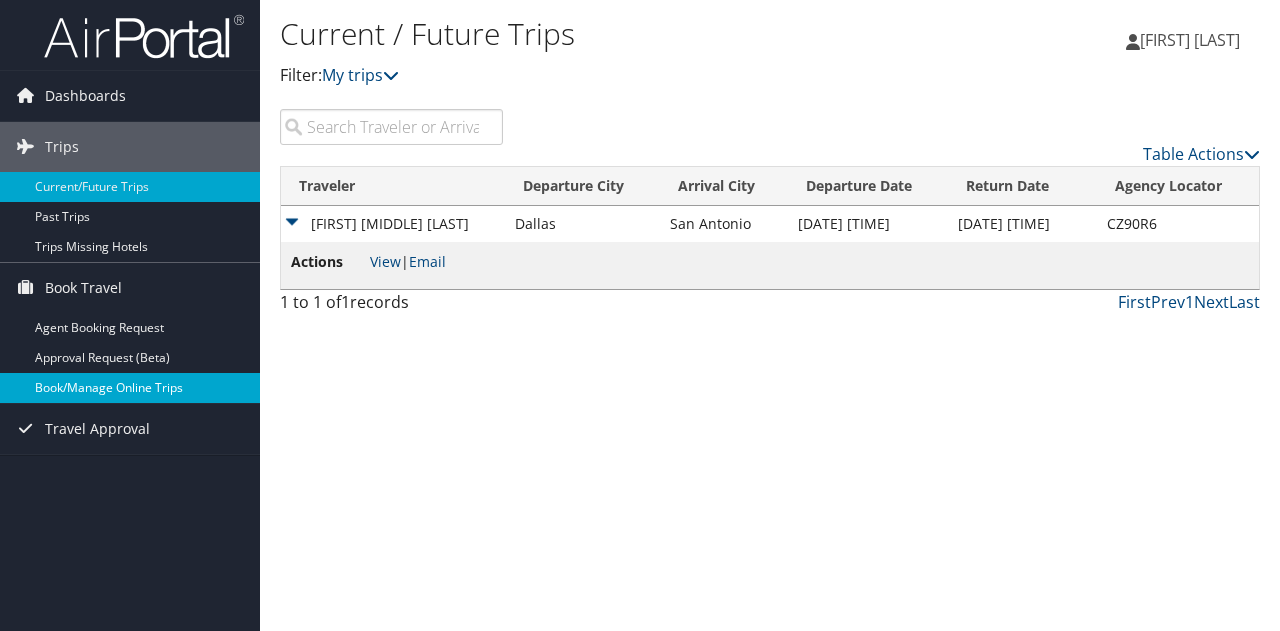 click on "Book/Manage Online Trips" at bounding box center (130, 388) 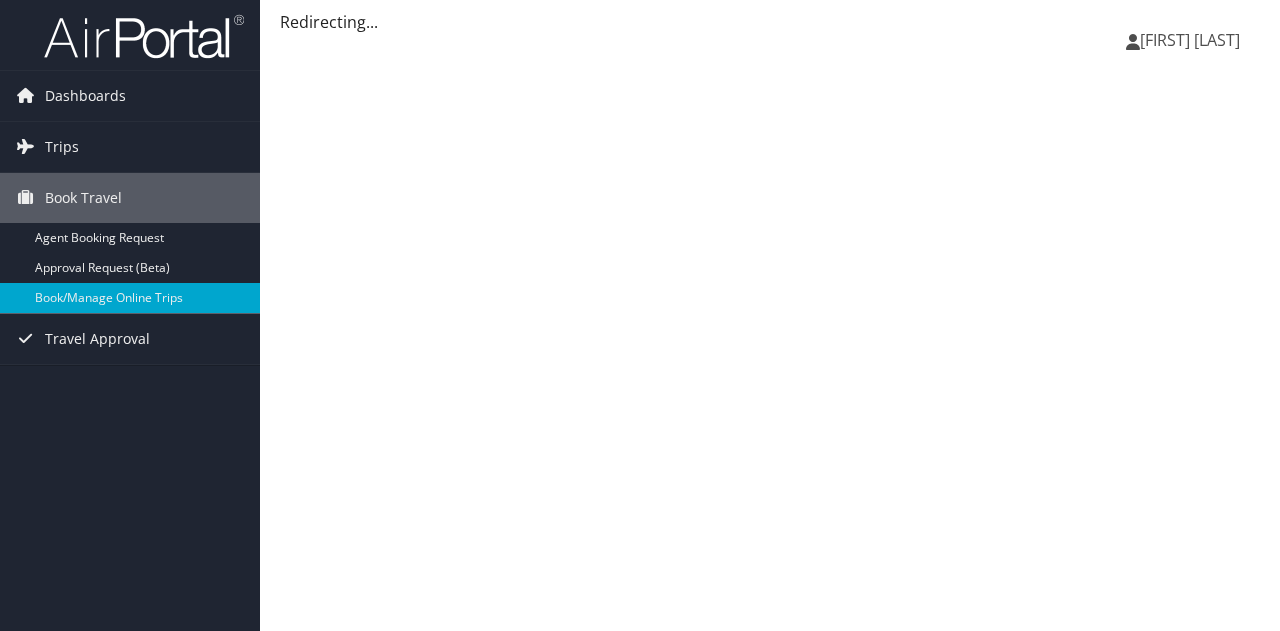 scroll, scrollTop: 0, scrollLeft: 0, axis: both 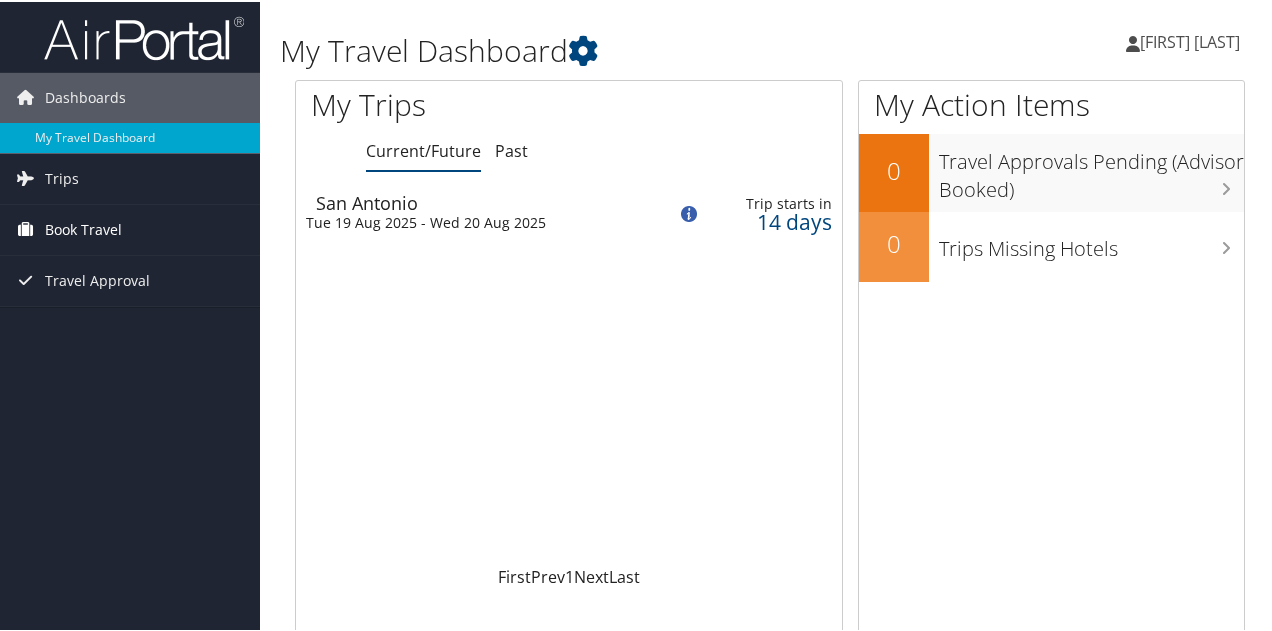 click on "Book Travel" at bounding box center [83, 228] 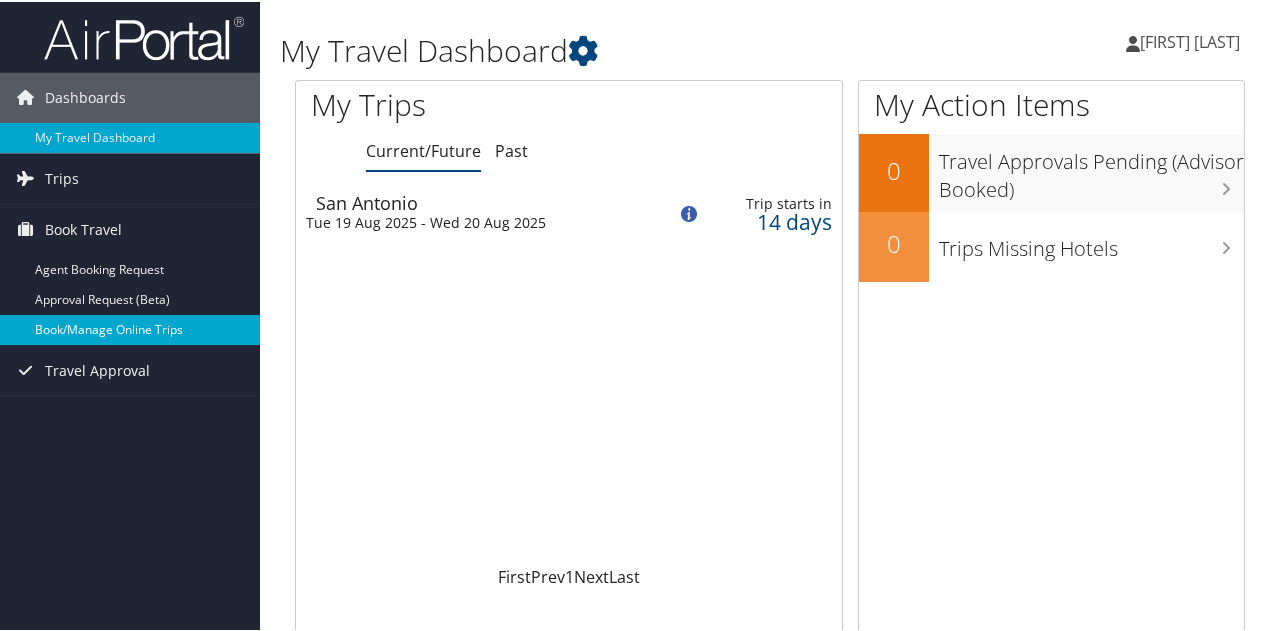 click on "Book/Manage Online Trips" at bounding box center [130, 328] 